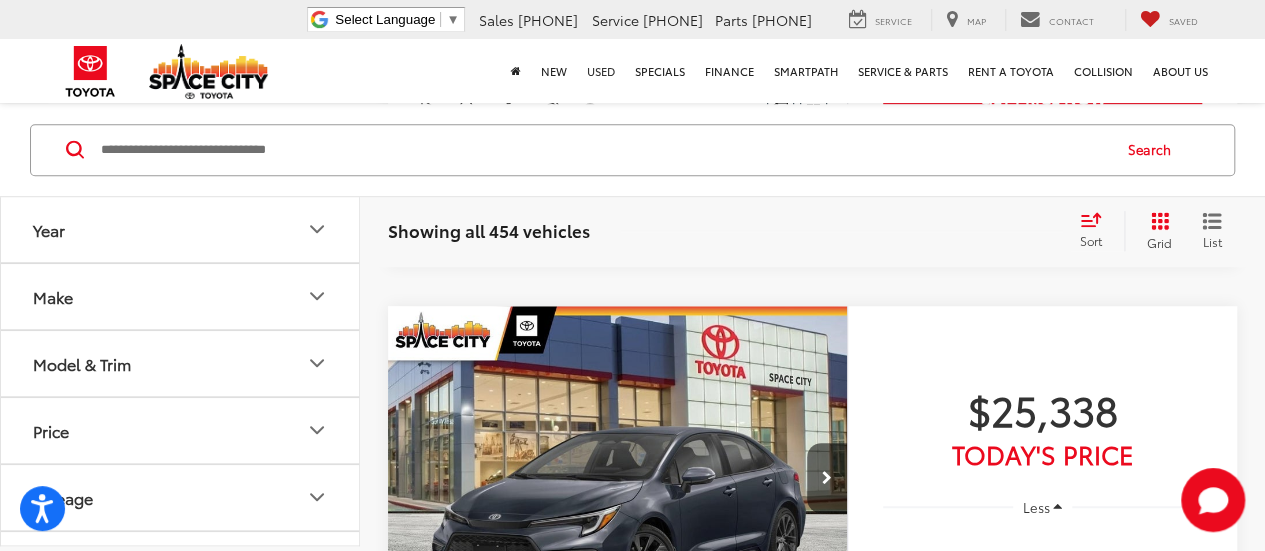 scroll, scrollTop: 0, scrollLeft: 0, axis: both 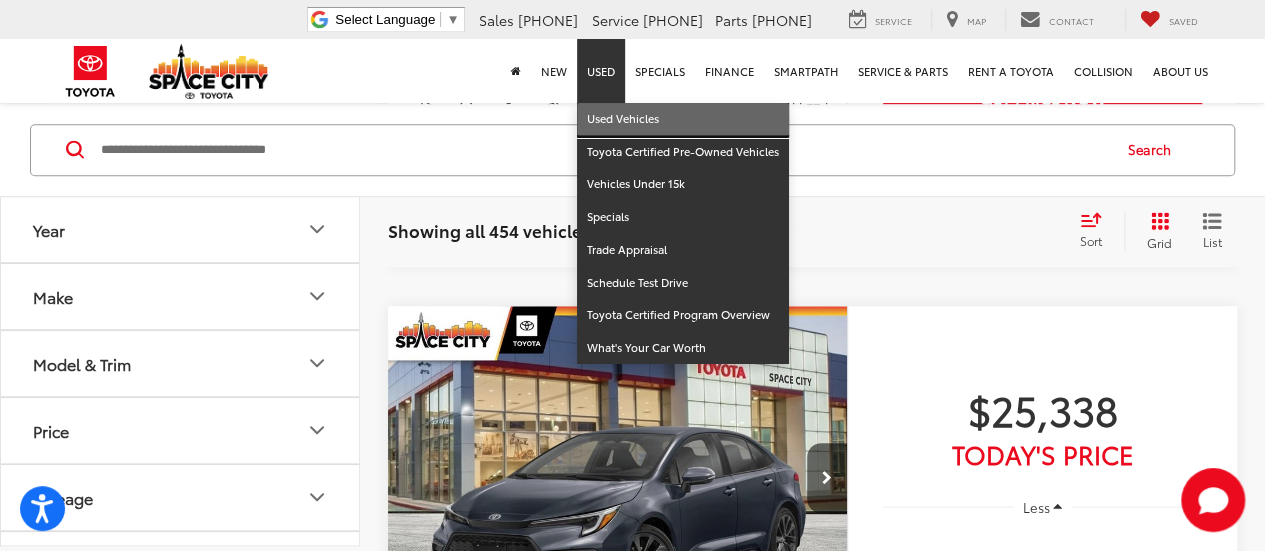click on "Used Vehicles" at bounding box center [683, 119] 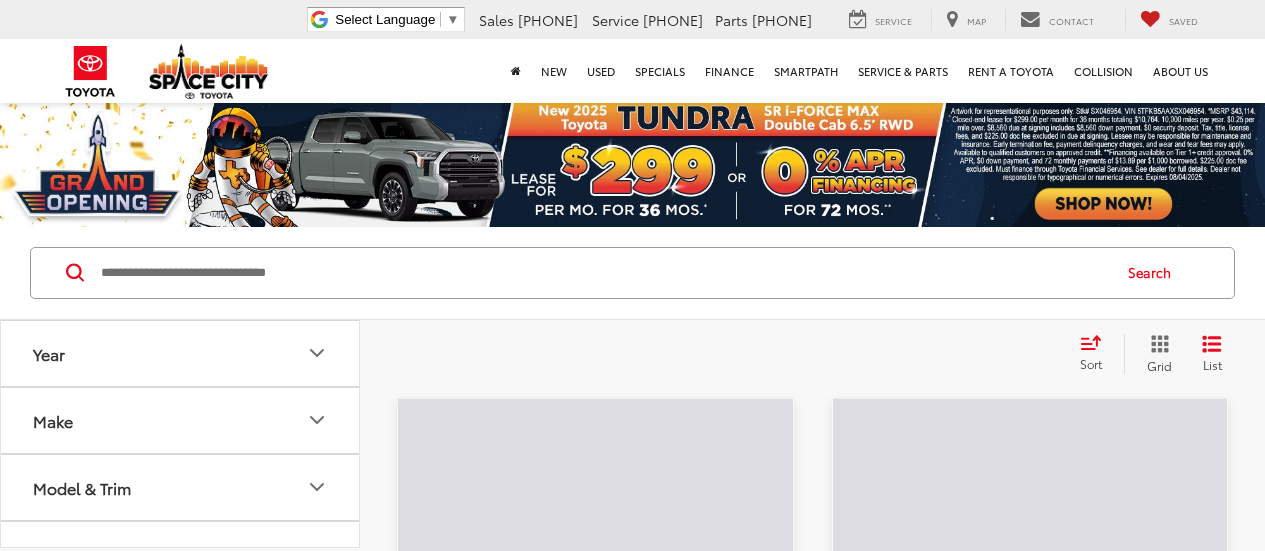 scroll, scrollTop: 0, scrollLeft: 0, axis: both 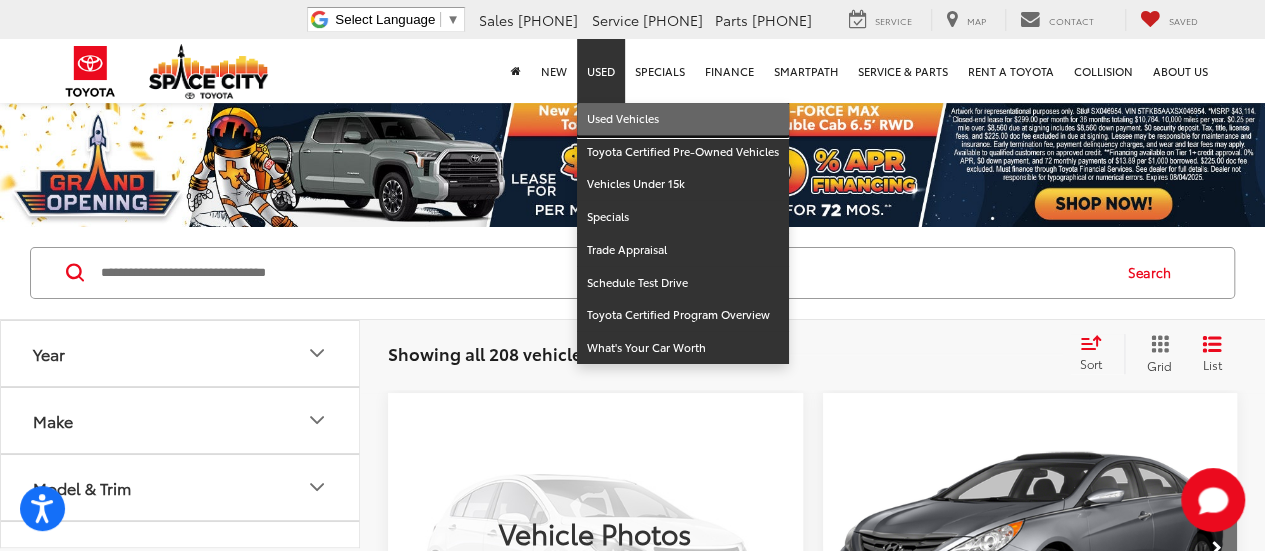 click on "Used Vehicles" at bounding box center (683, 119) 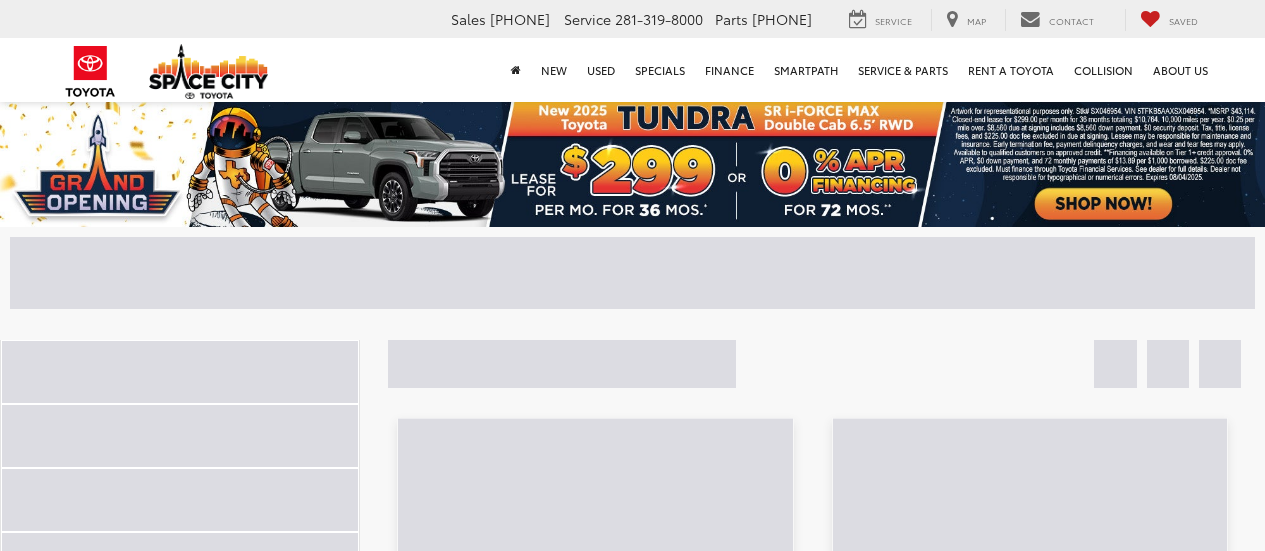 scroll, scrollTop: 0, scrollLeft: 0, axis: both 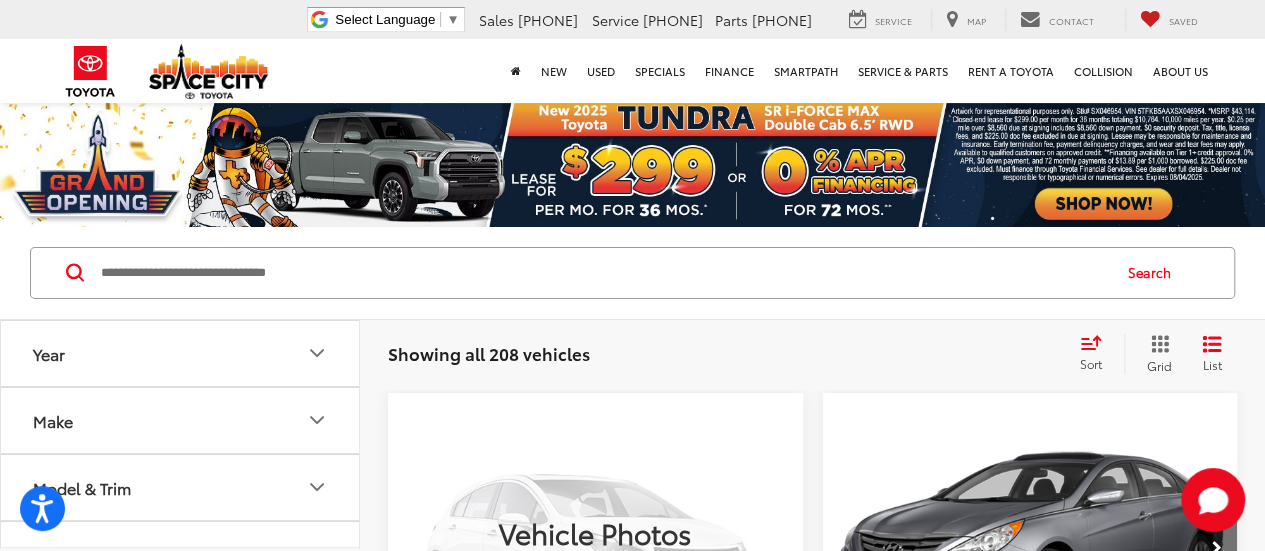 drag, startPoint x: 225, startPoint y: 367, endPoint x: 216, endPoint y: 356, distance: 14.21267 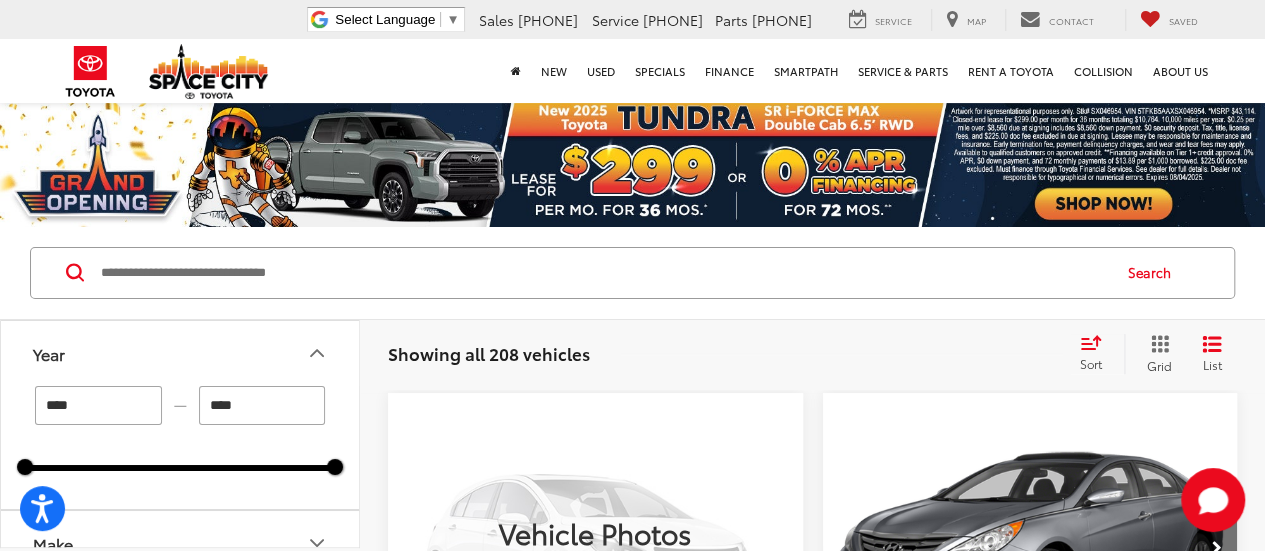 click on "****" at bounding box center (262, 405) 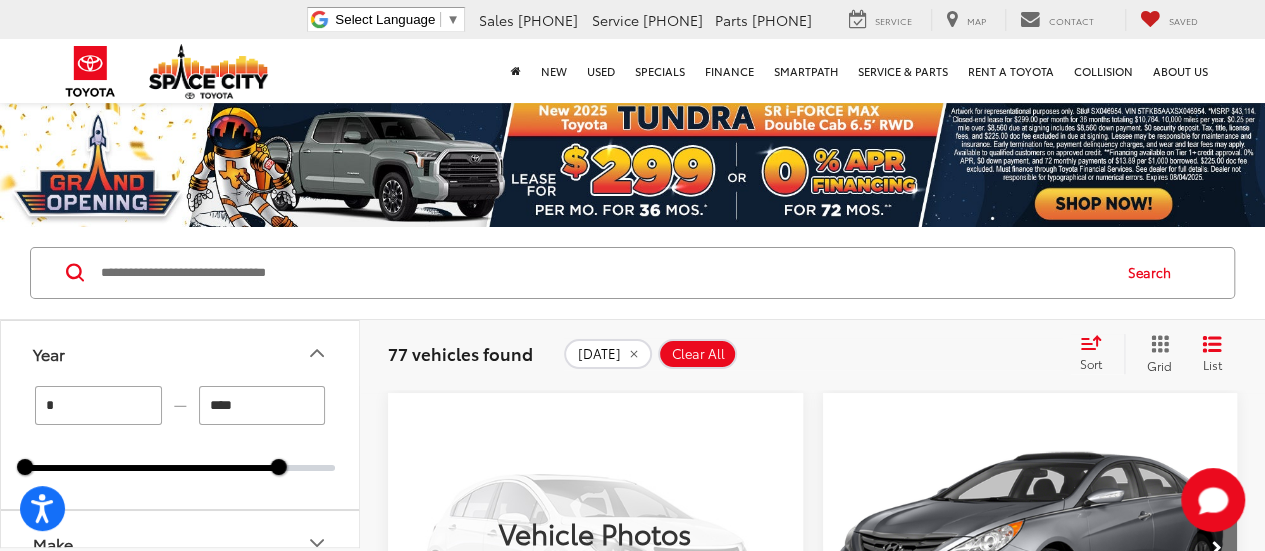 click on "*" at bounding box center [98, 405] 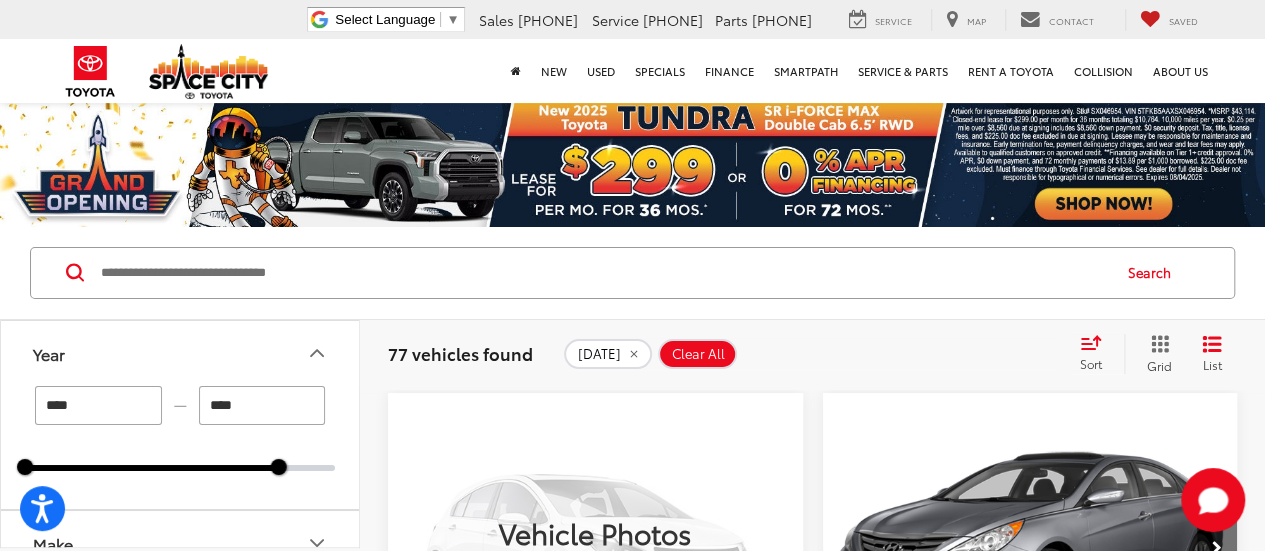 scroll, scrollTop: 200, scrollLeft: 0, axis: vertical 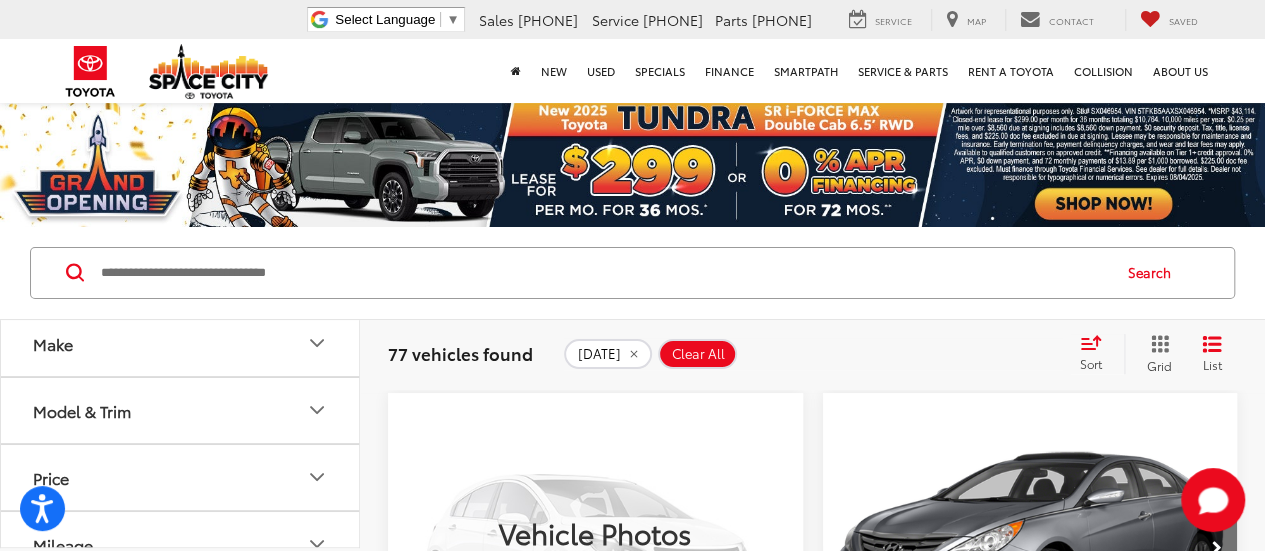 type on "****" 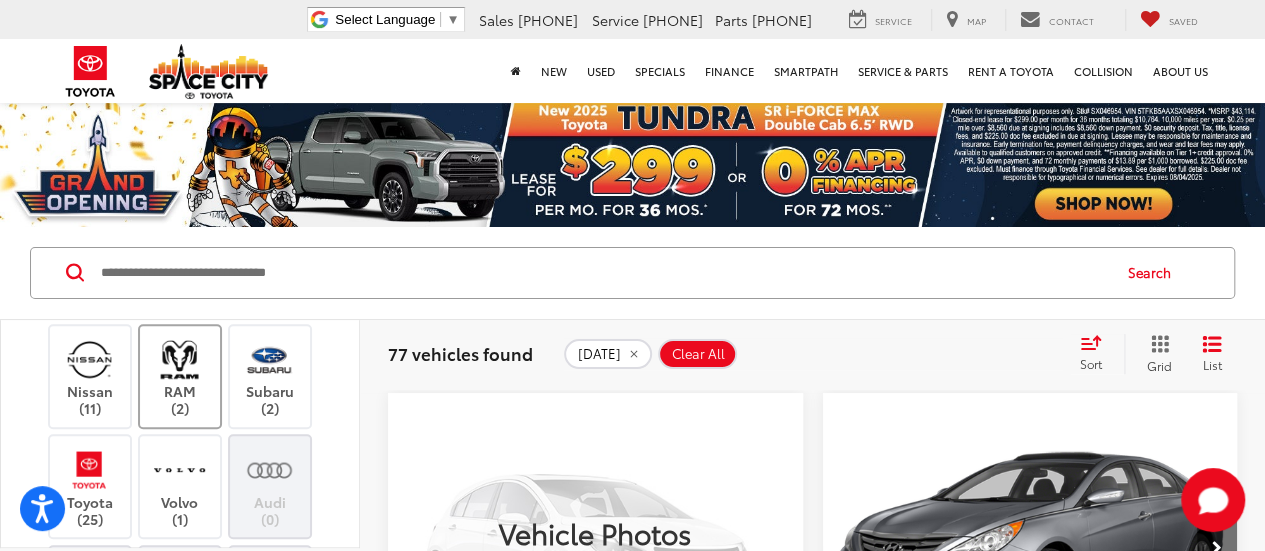 scroll, scrollTop: 800, scrollLeft: 0, axis: vertical 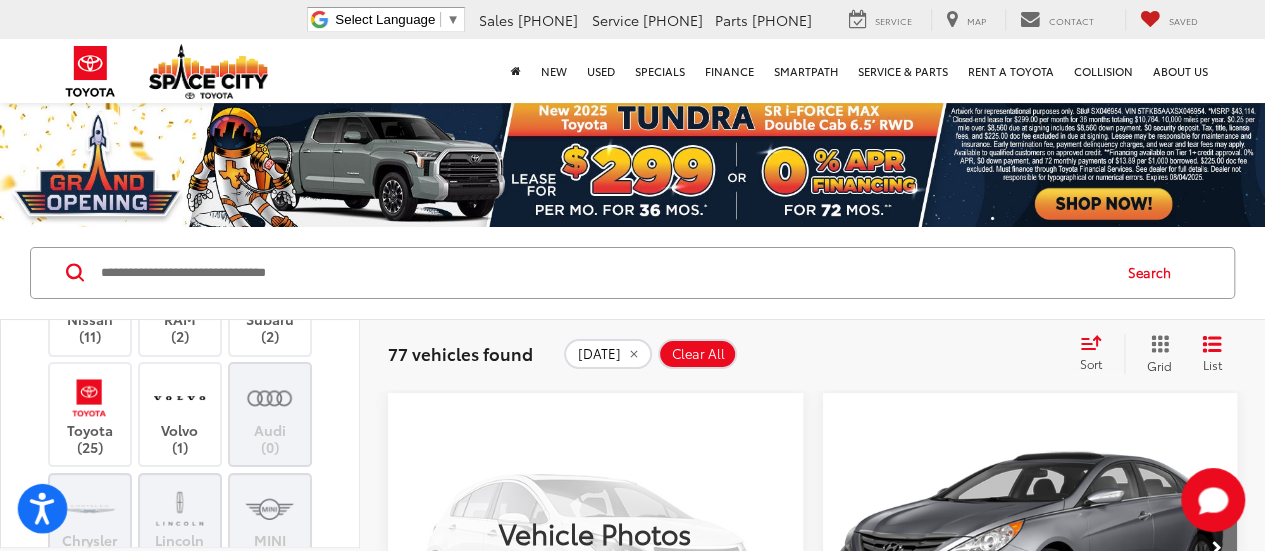 click at bounding box center [43, 509] 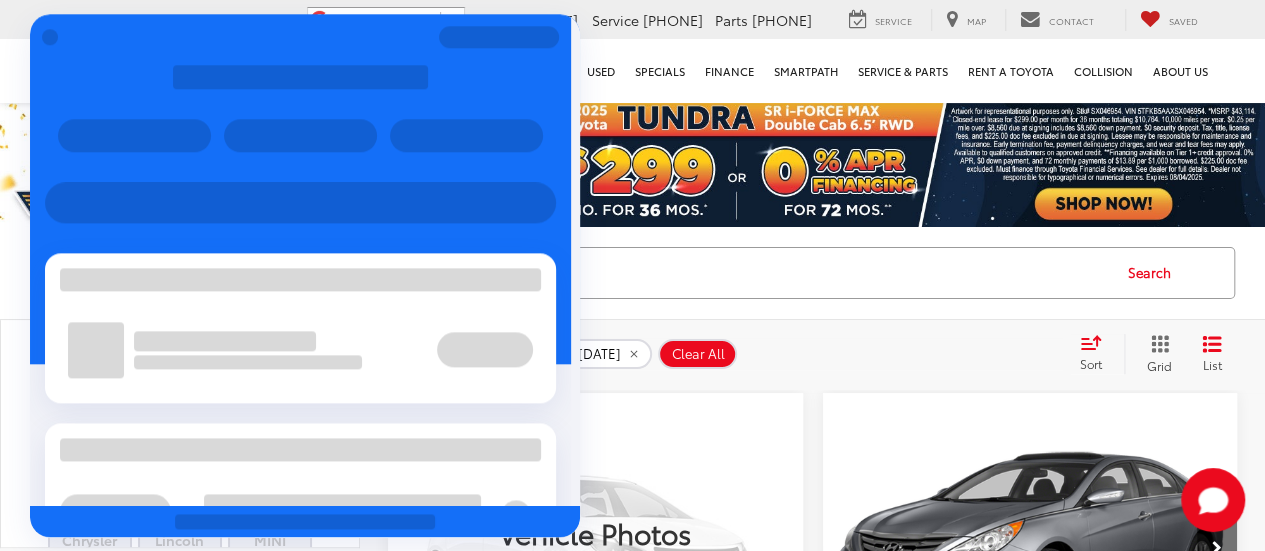 click at bounding box center [604, 273] 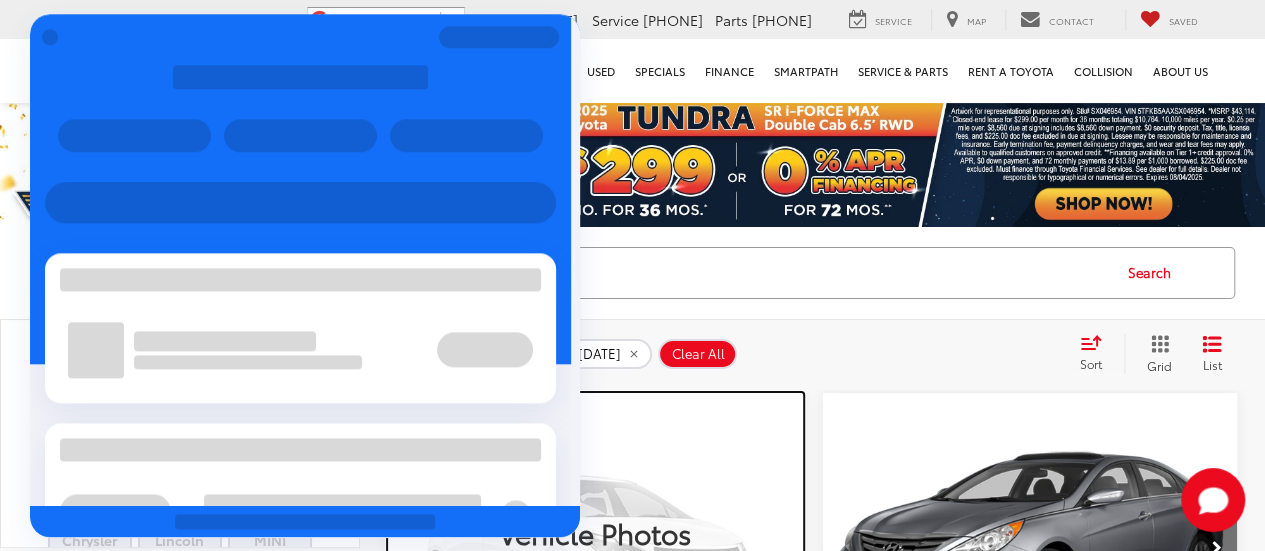click 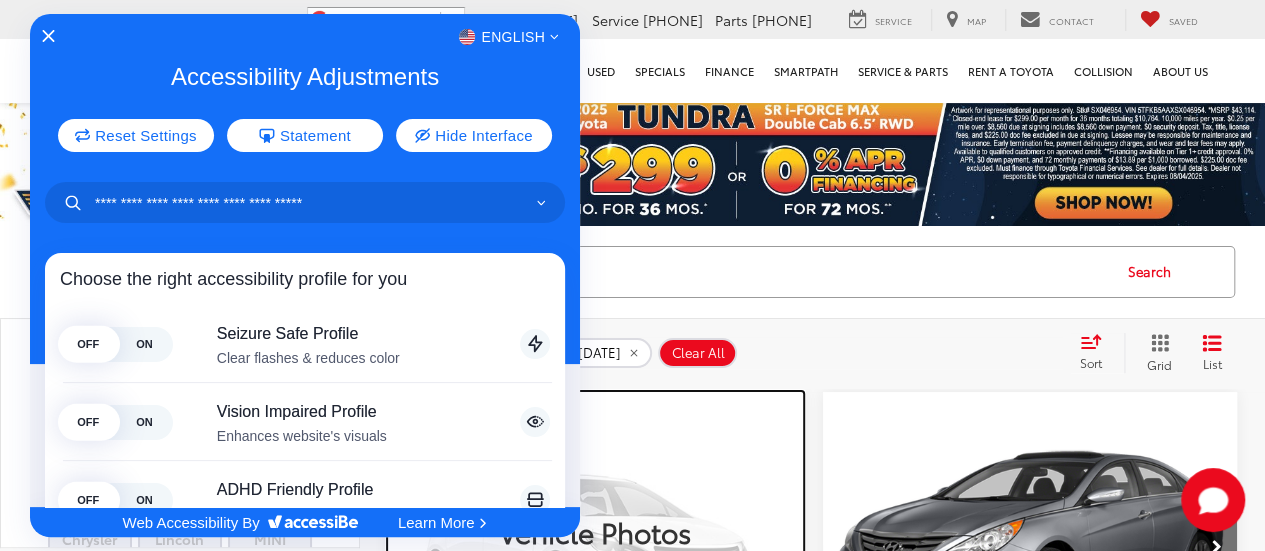 scroll, scrollTop: 100, scrollLeft: 0, axis: vertical 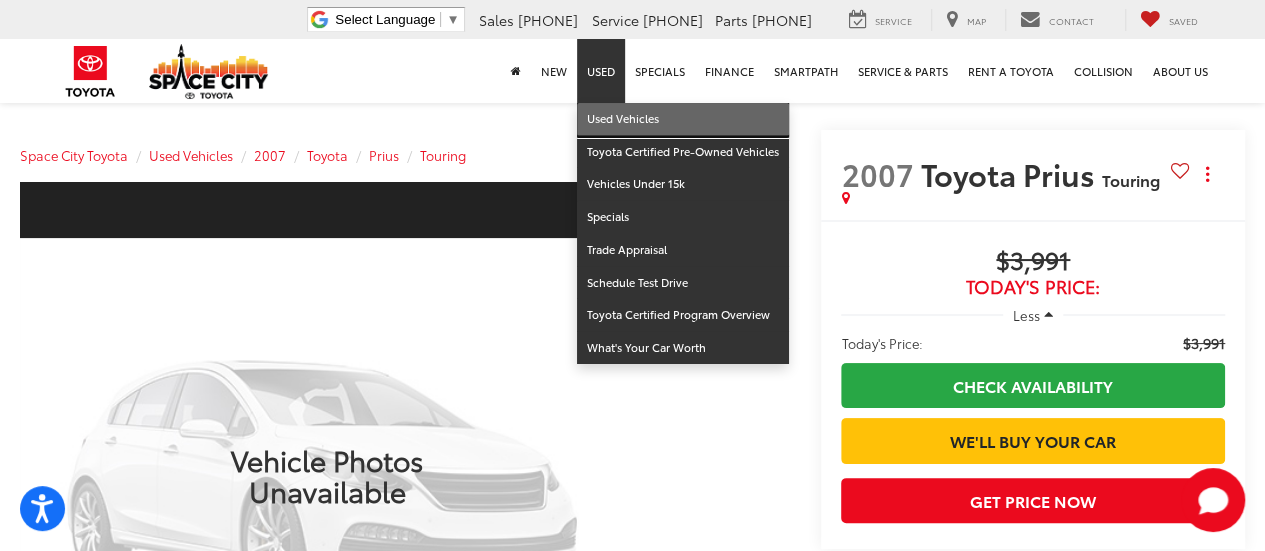 click on "Used Vehicles" at bounding box center [683, 119] 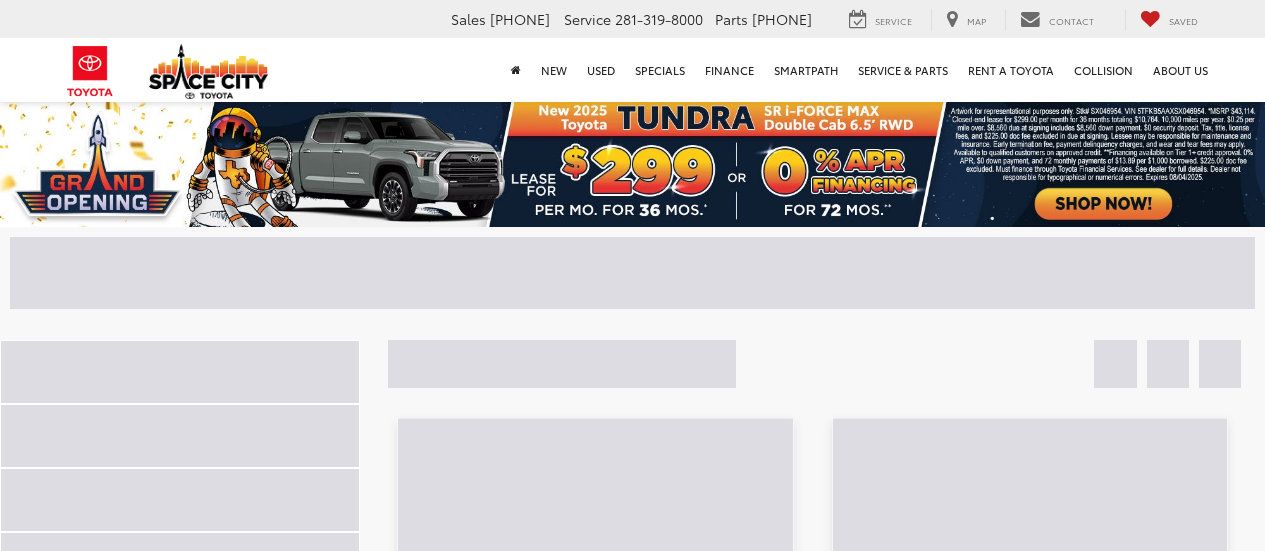 scroll, scrollTop: 0, scrollLeft: 0, axis: both 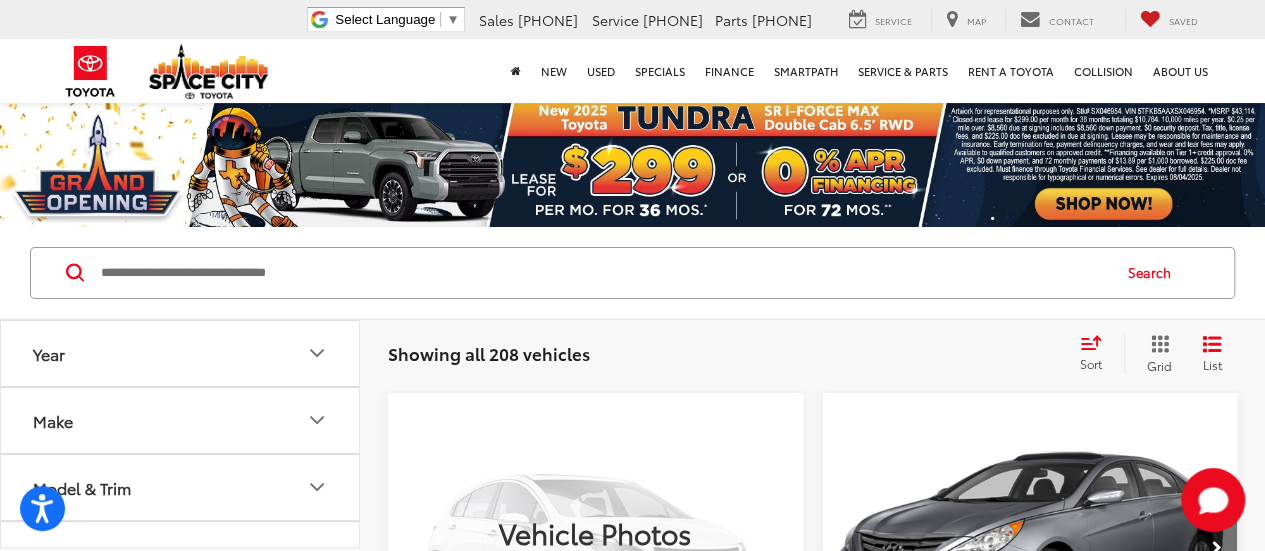 click on "Make" at bounding box center [181, 420] 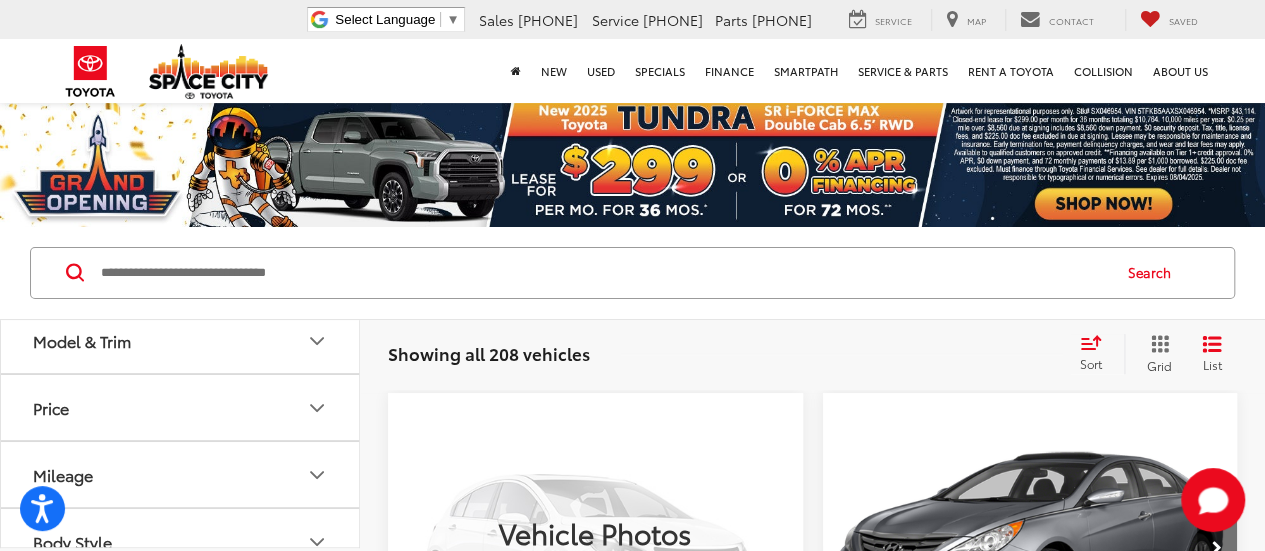scroll, scrollTop: 800, scrollLeft: 0, axis: vertical 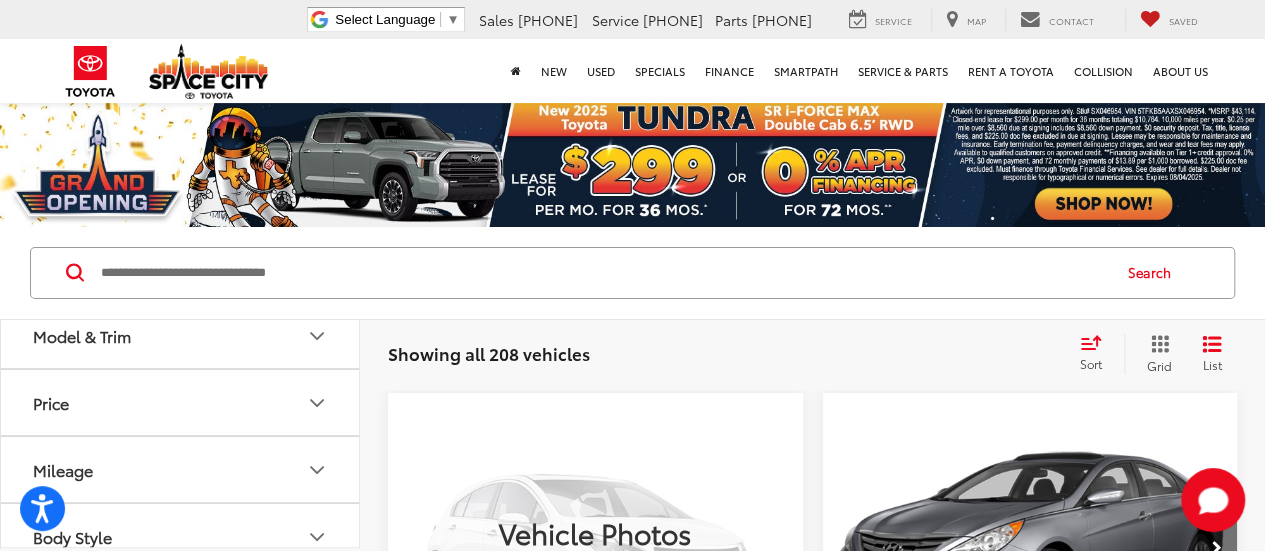 click at bounding box center (179, 148) 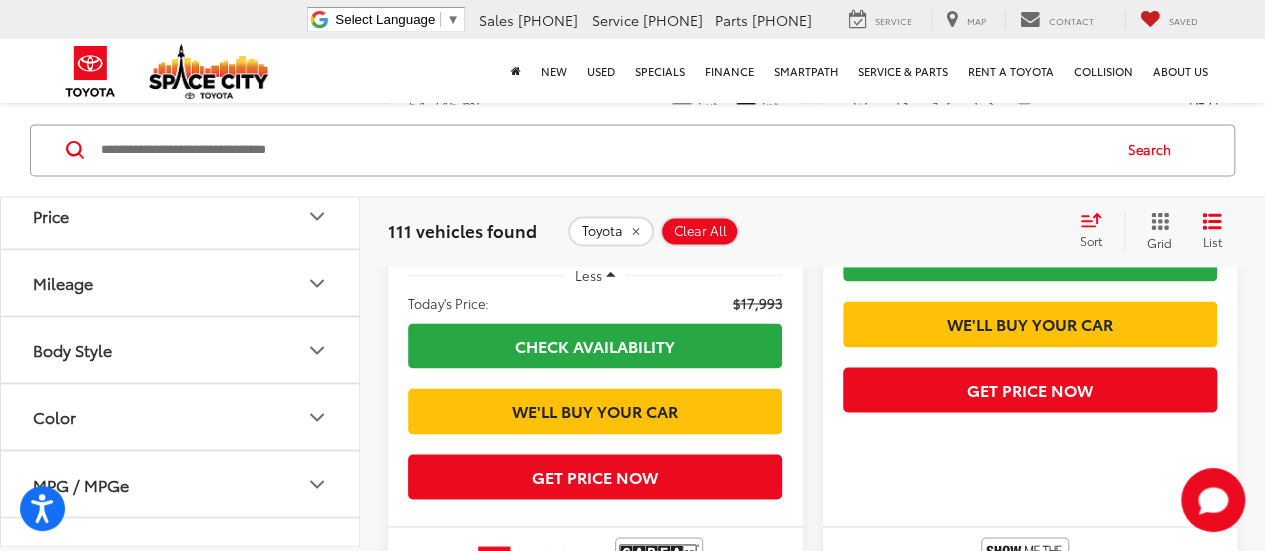 scroll, scrollTop: 5100, scrollLeft: 0, axis: vertical 